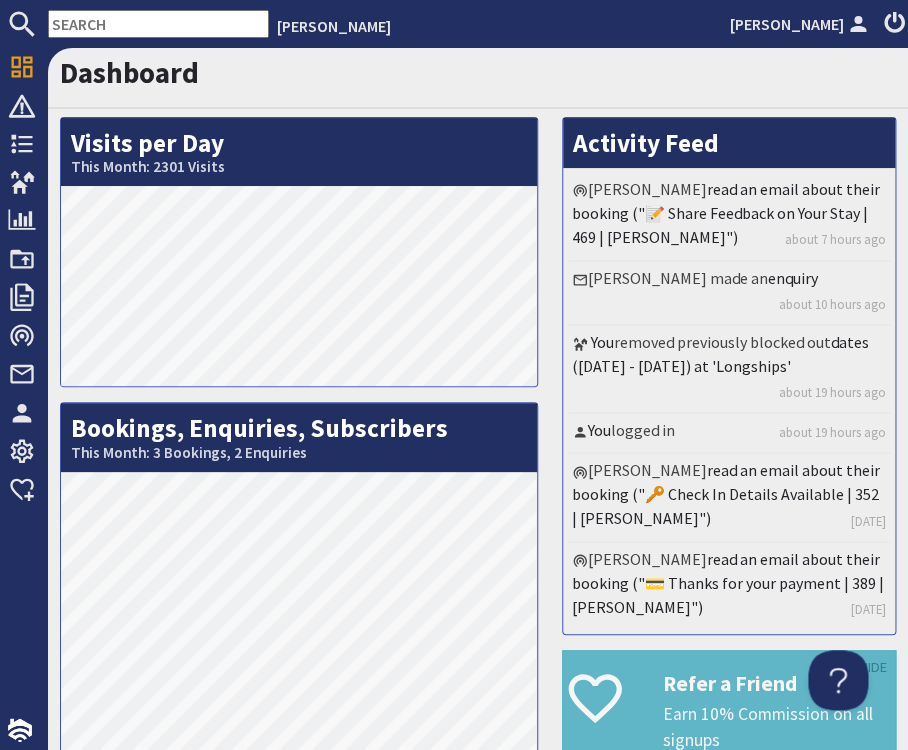 scroll, scrollTop: 0, scrollLeft: 0, axis: both 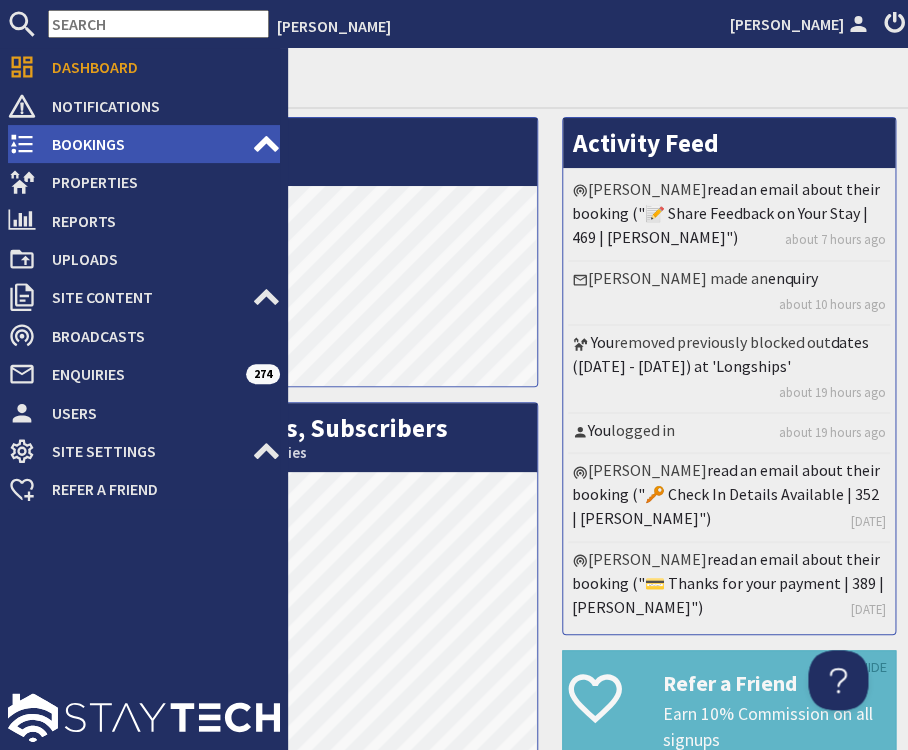 click on "Bookings" at bounding box center (144, 144) 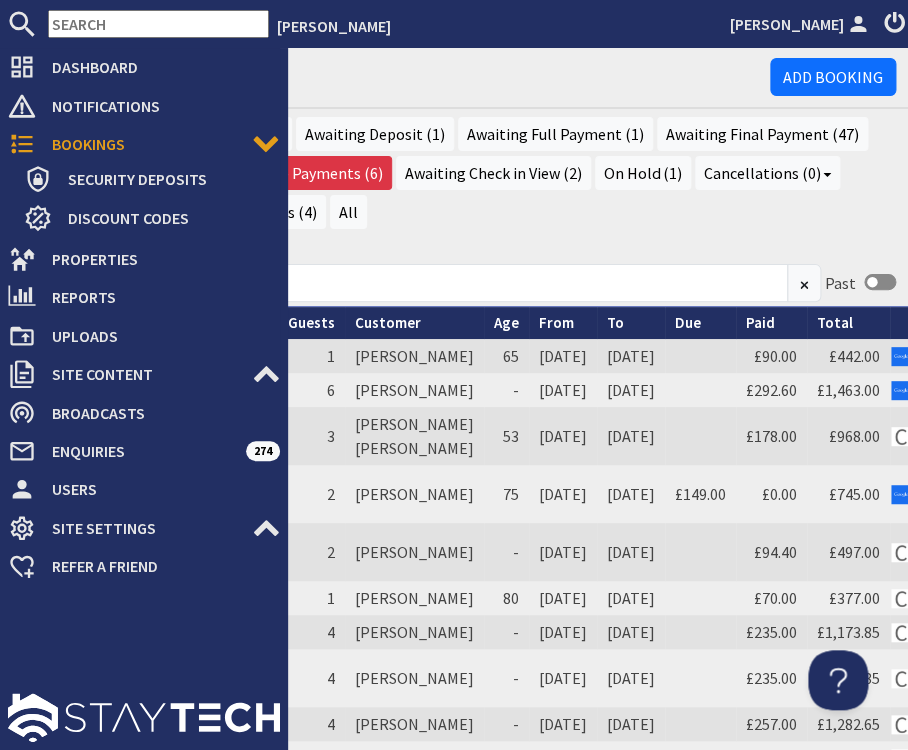 scroll, scrollTop: 0, scrollLeft: 0, axis: both 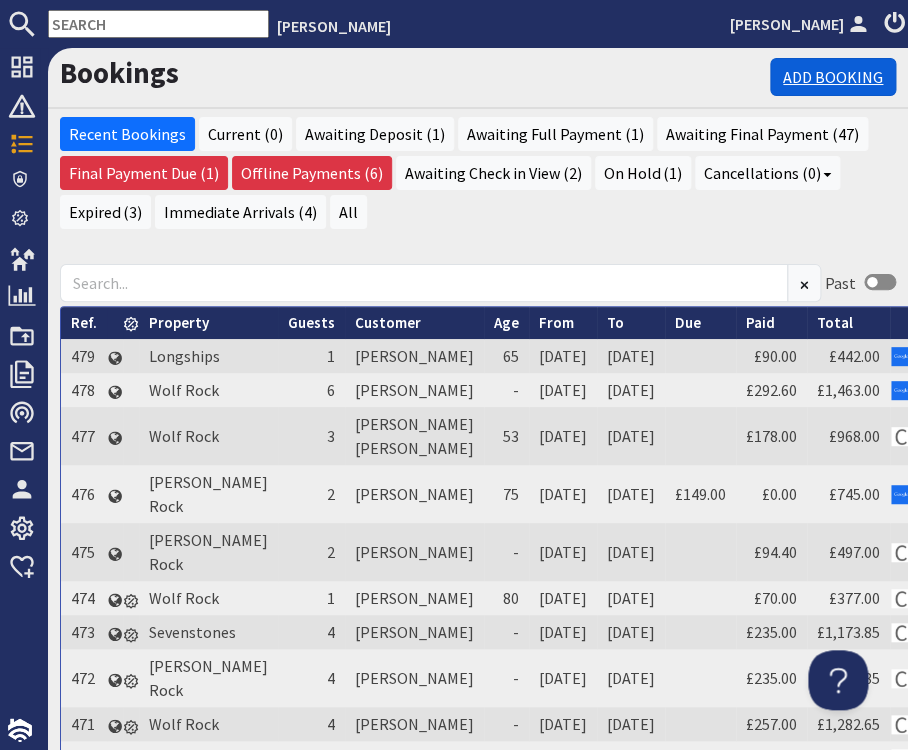 click on "Add Booking" at bounding box center (833, 77) 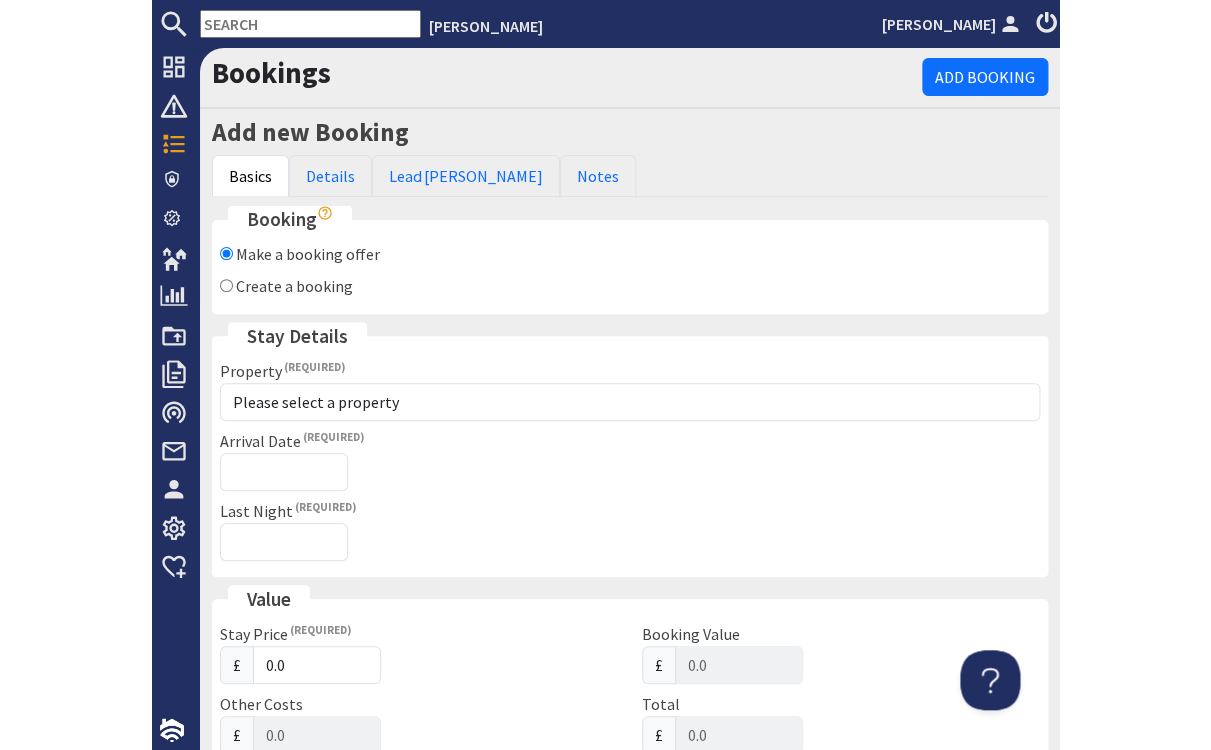 scroll, scrollTop: 0, scrollLeft: 0, axis: both 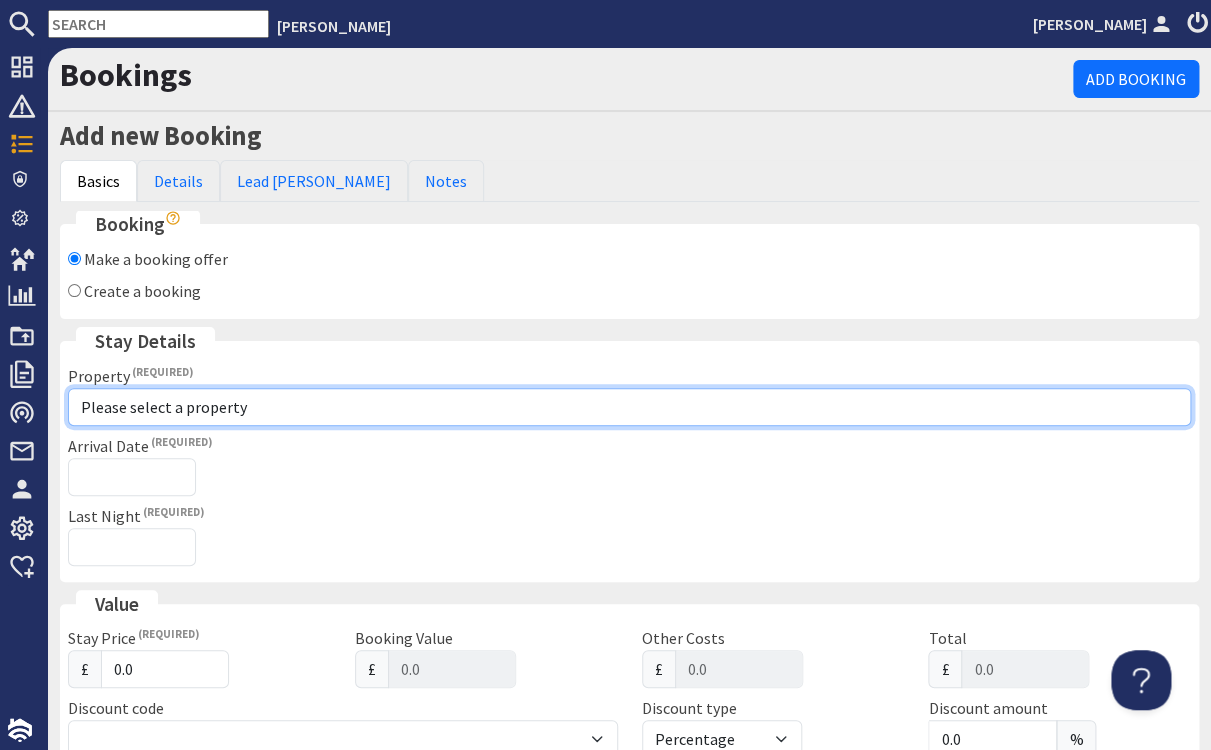 click on "Please select a property
[PERSON_NAME] Rock
Longships
Sevenstones
[GEOGRAPHIC_DATA]" at bounding box center [629, 407] 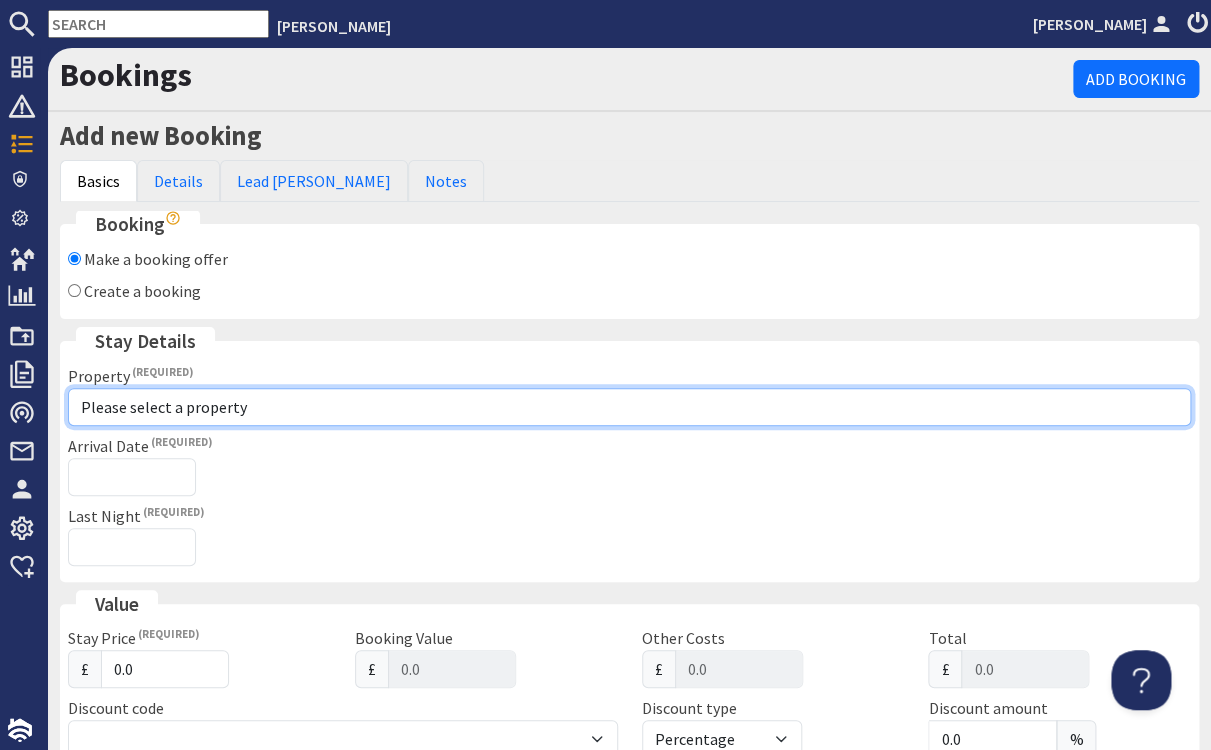 select on "721" 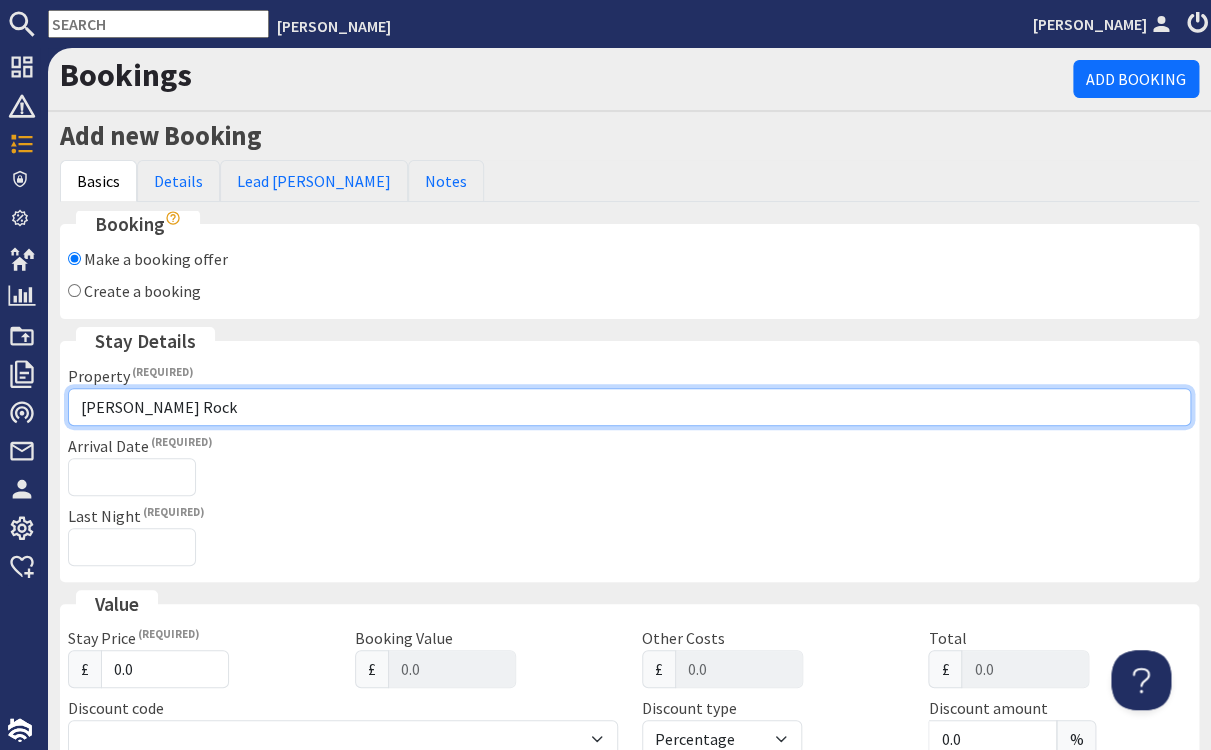 click on "[PERSON_NAME] Rock" at bounding box center [0, 0] 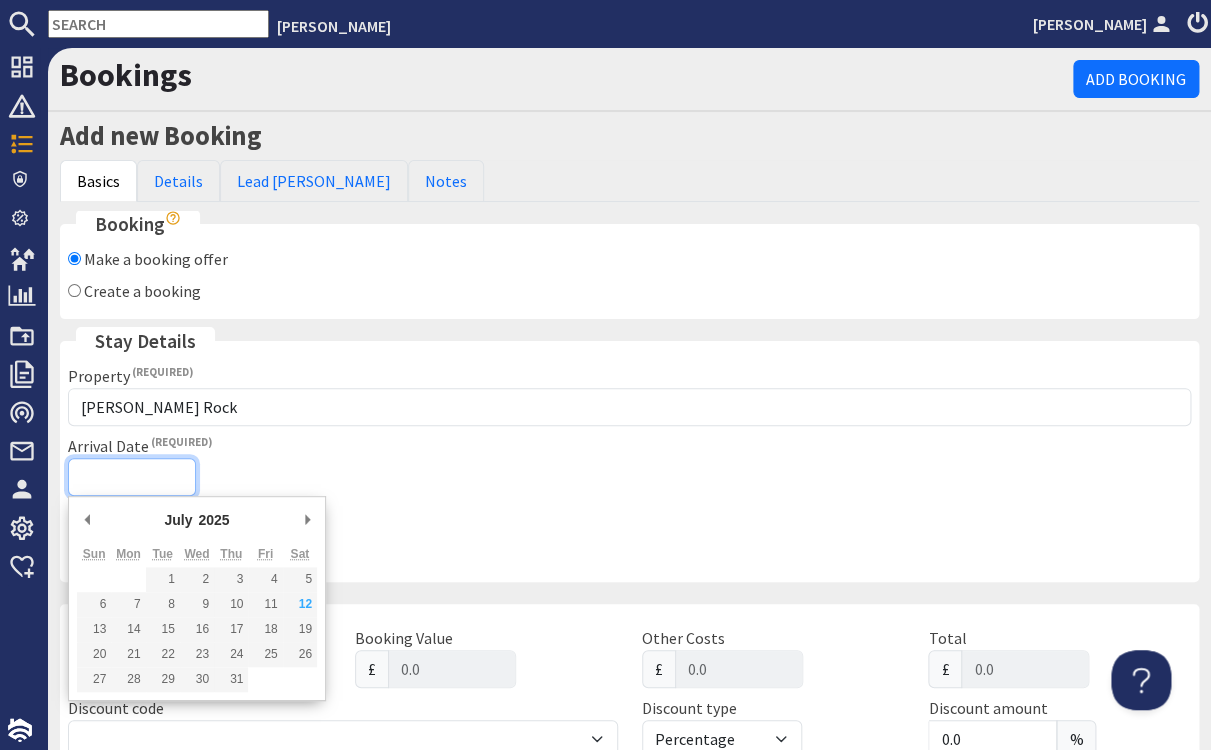 click on "Arrival Date" at bounding box center [132, 477] 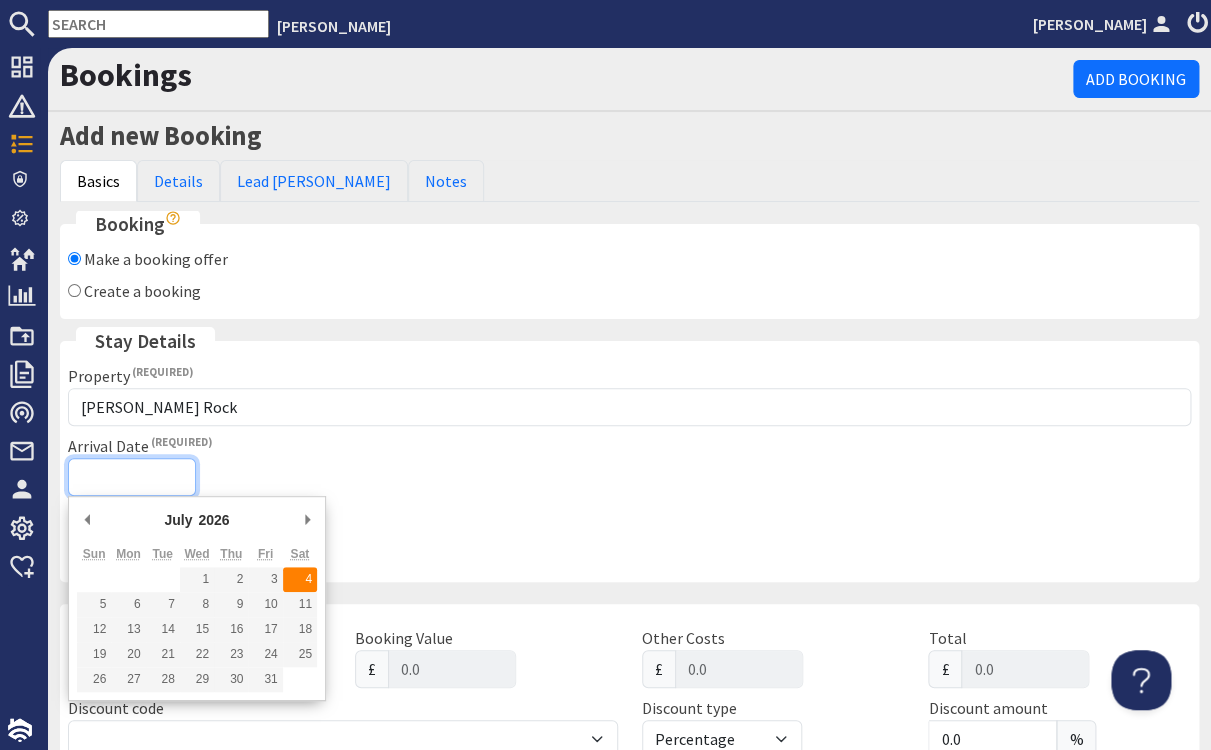 type on "[DATE]" 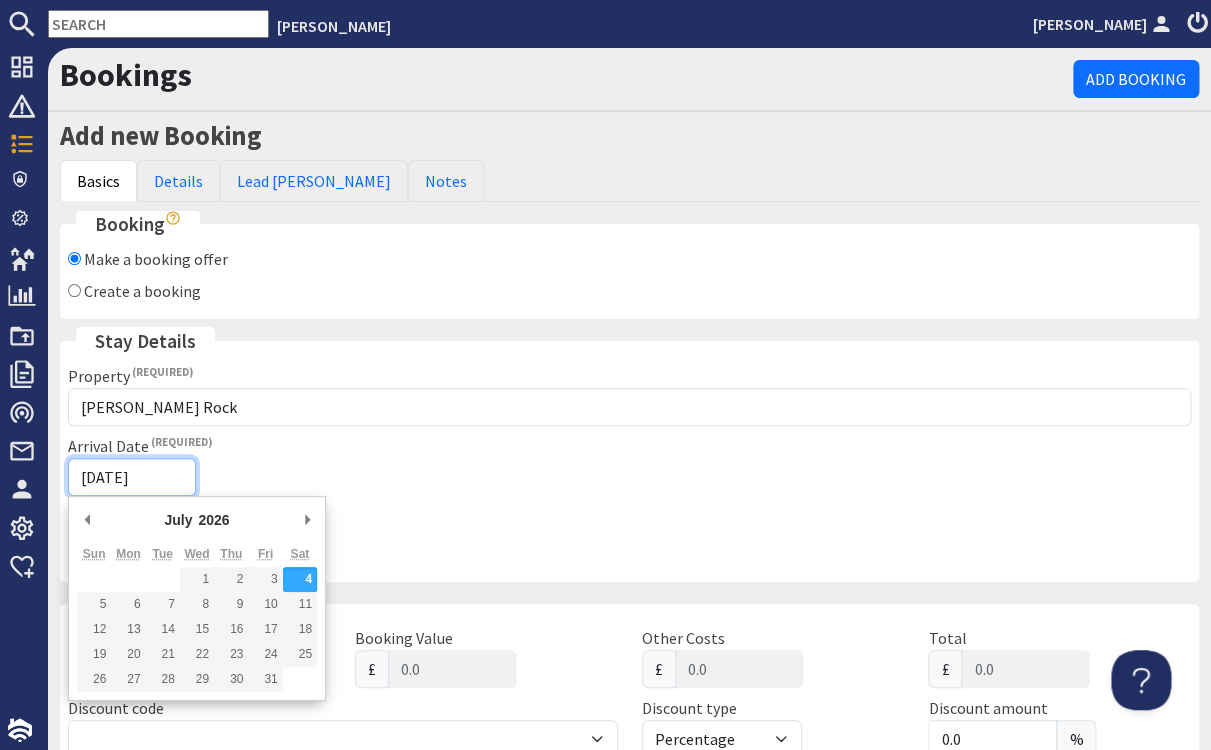 type on "[DATE]T23:59:59" 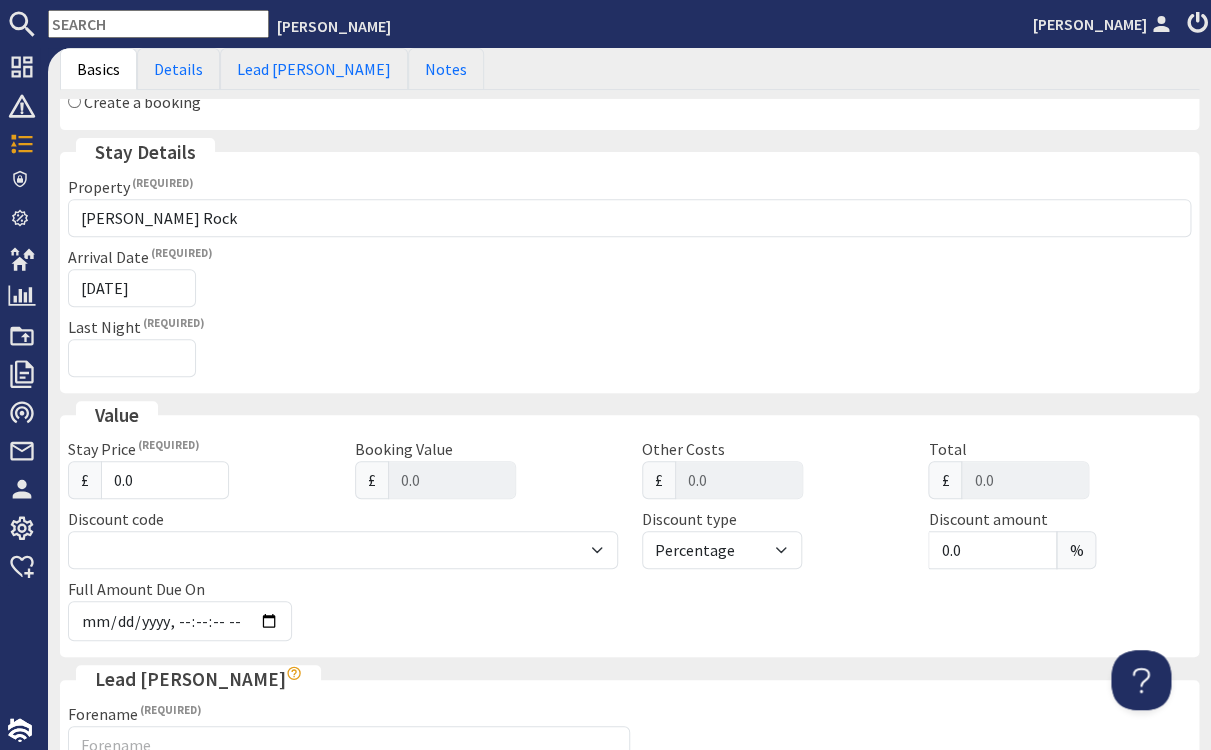scroll, scrollTop: 240, scrollLeft: 0, axis: vertical 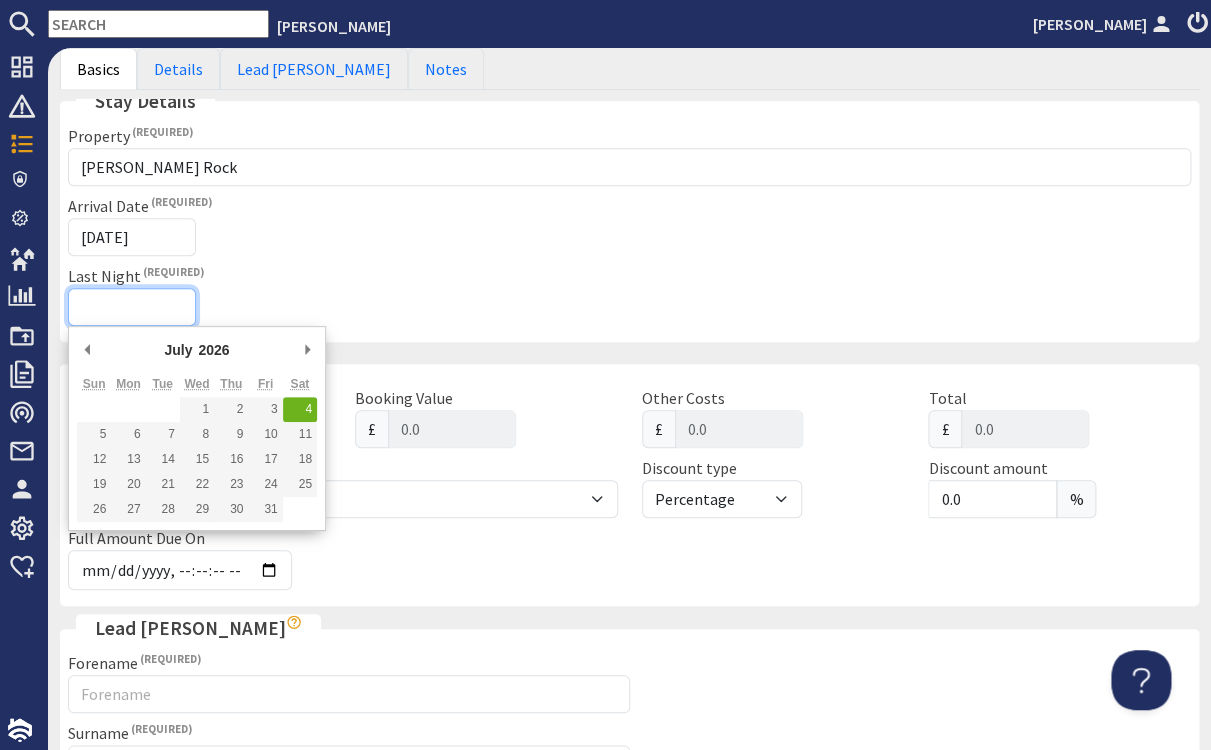 click on "Last Night" at bounding box center (132, 307) 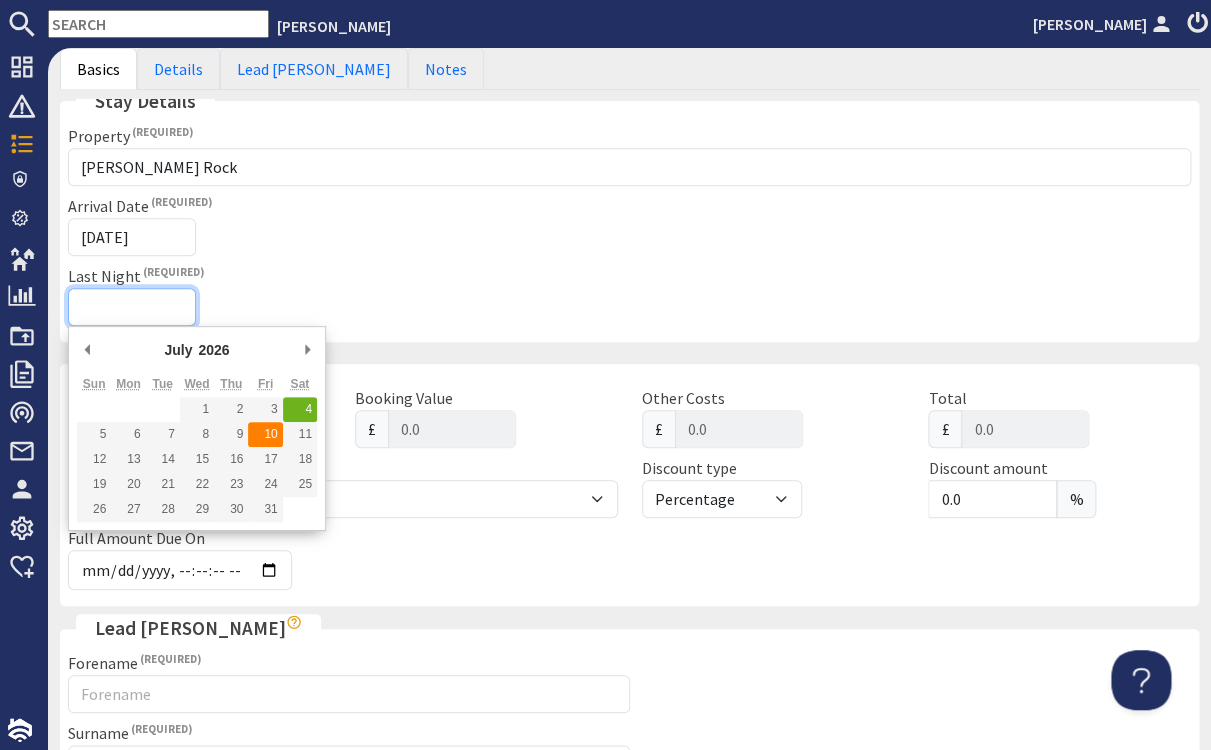 type on "[DATE]" 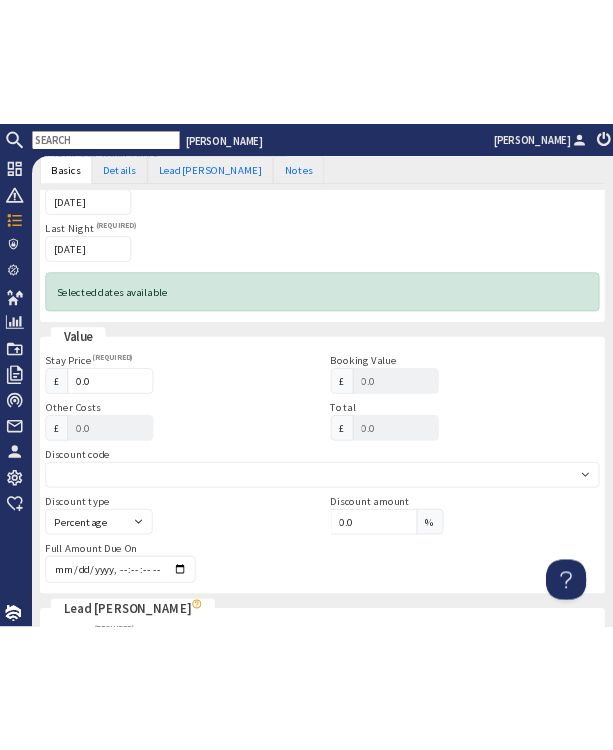 scroll, scrollTop: 355, scrollLeft: 0, axis: vertical 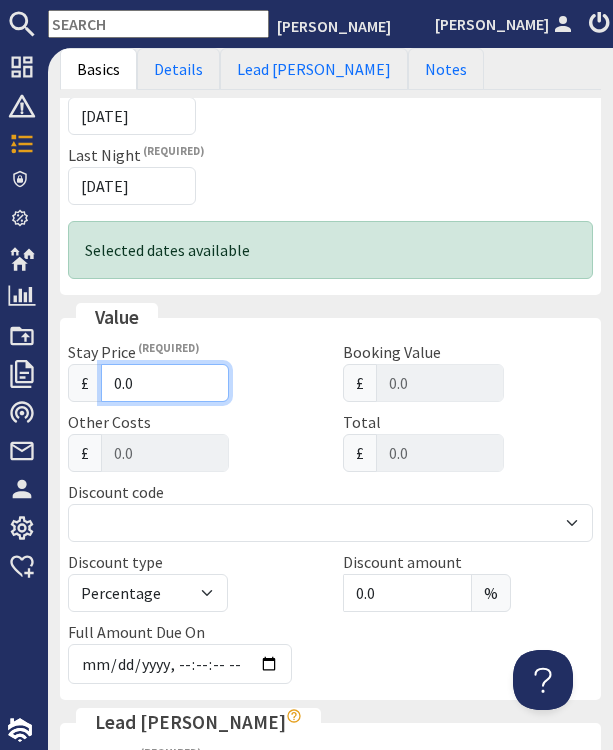 click on "0.0" at bounding box center [165, 383] 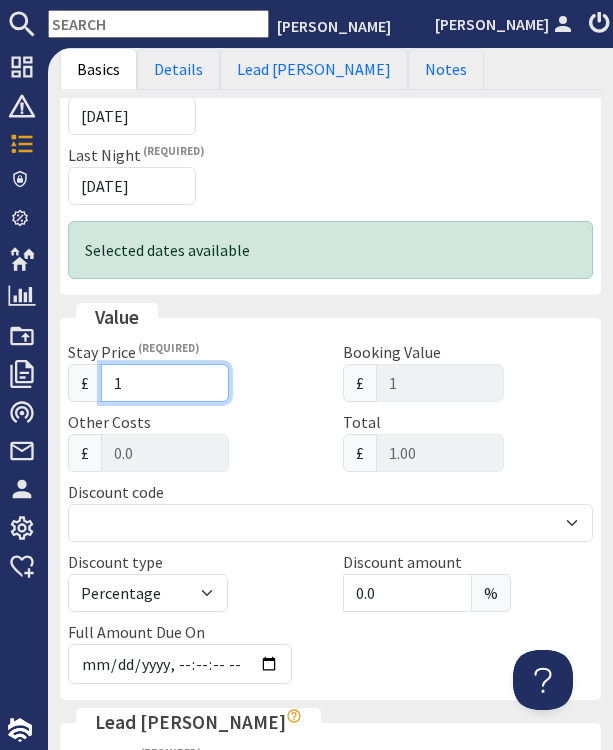 type on "13" 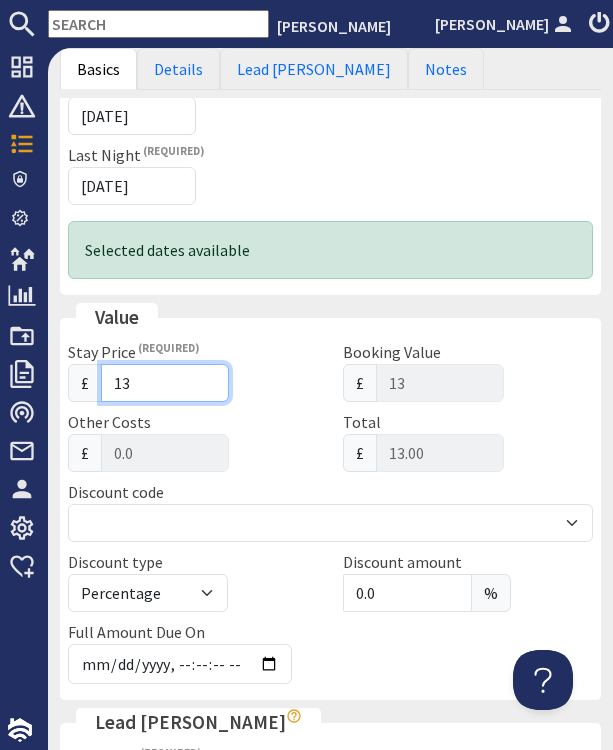 type on "133" 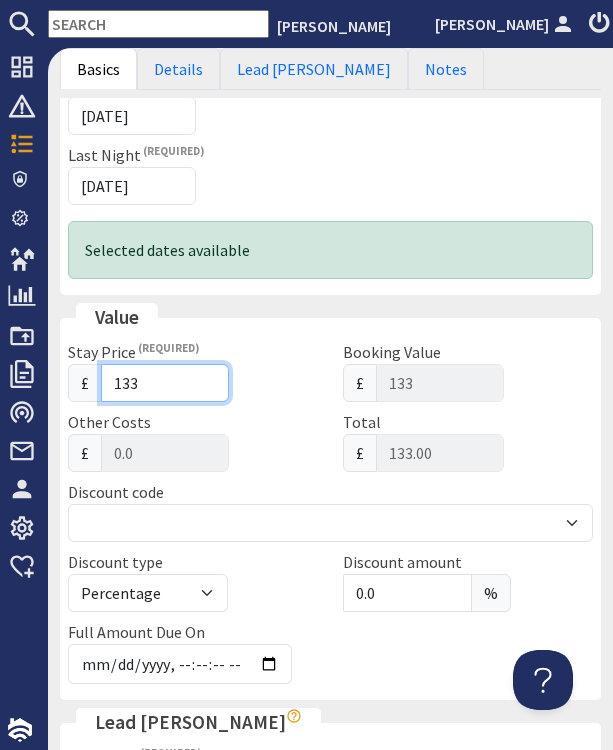 type on "1338" 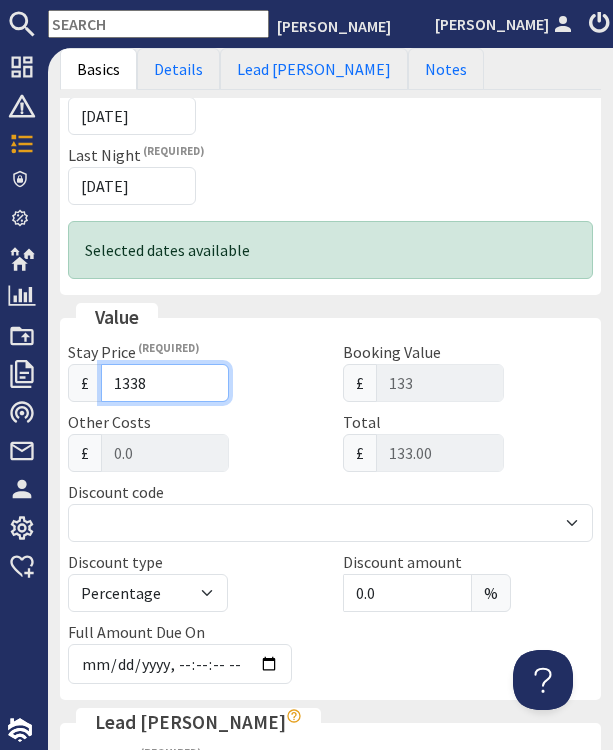 type on "1338" 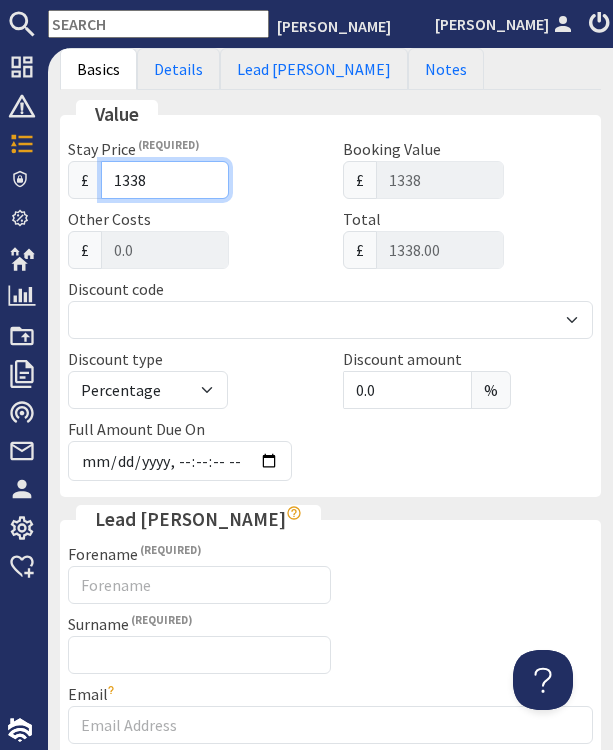 scroll, scrollTop: 589, scrollLeft: 0, axis: vertical 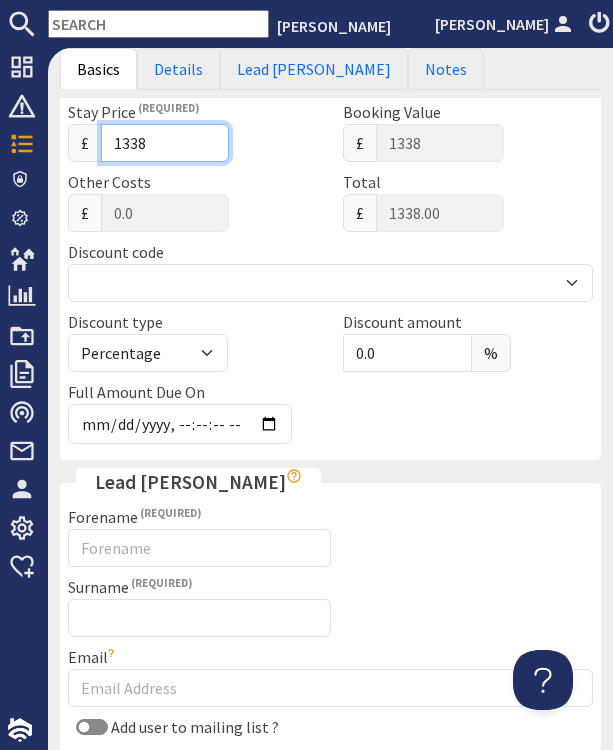 type on "1338" 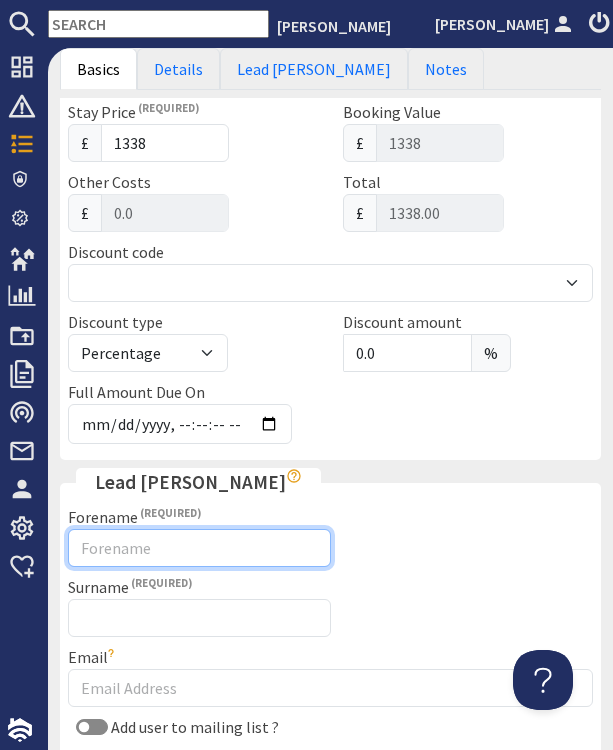 click on "Forename" at bounding box center [199, 548] 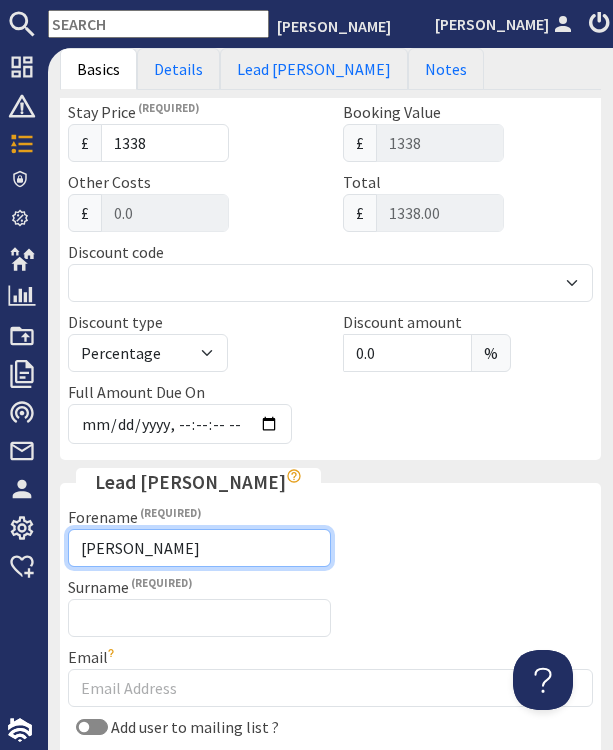 type on "[PERSON_NAME]" 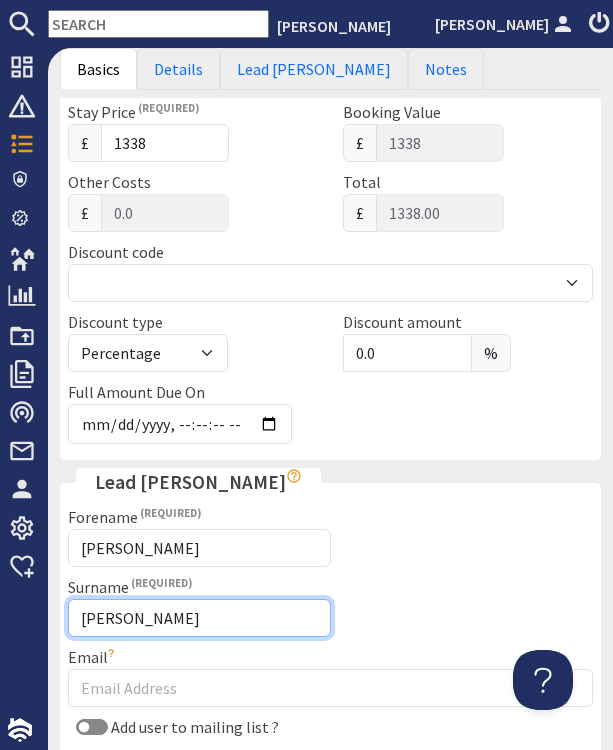 type on "[PERSON_NAME]" 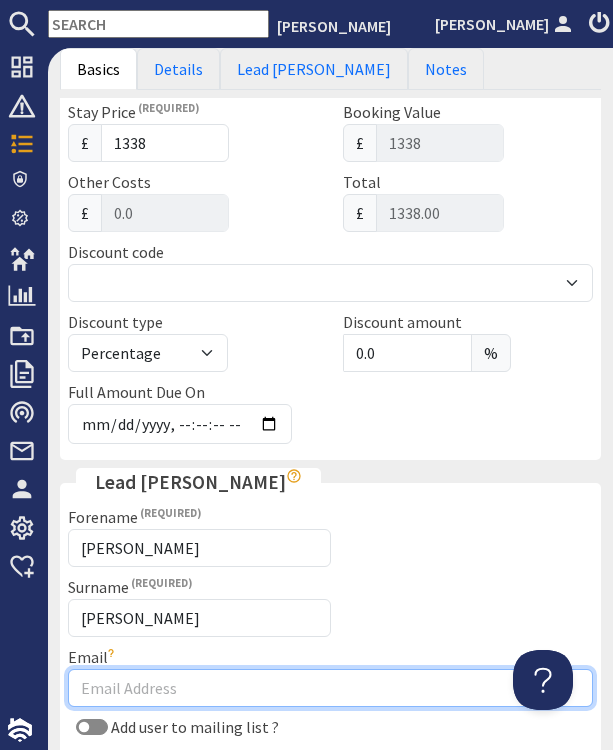 click on "Email" at bounding box center [330, 688] 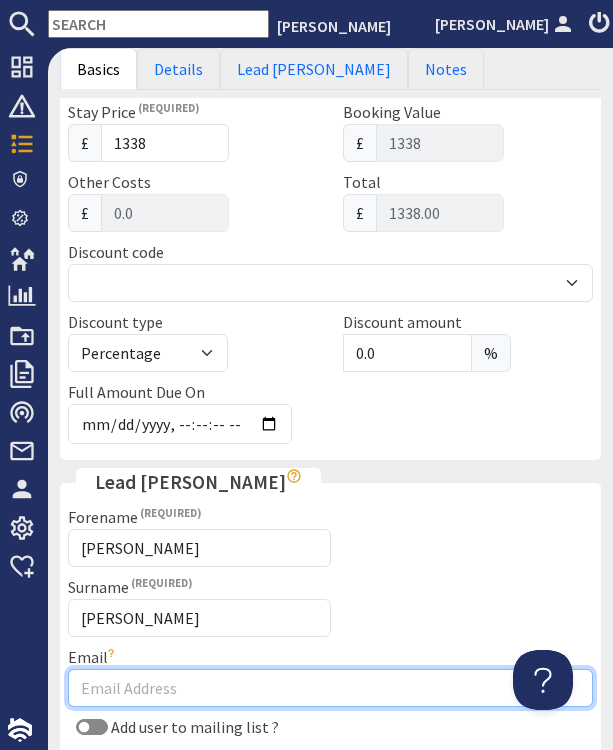paste on "[EMAIL_ADDRESS][DOMAIN_NAME]" 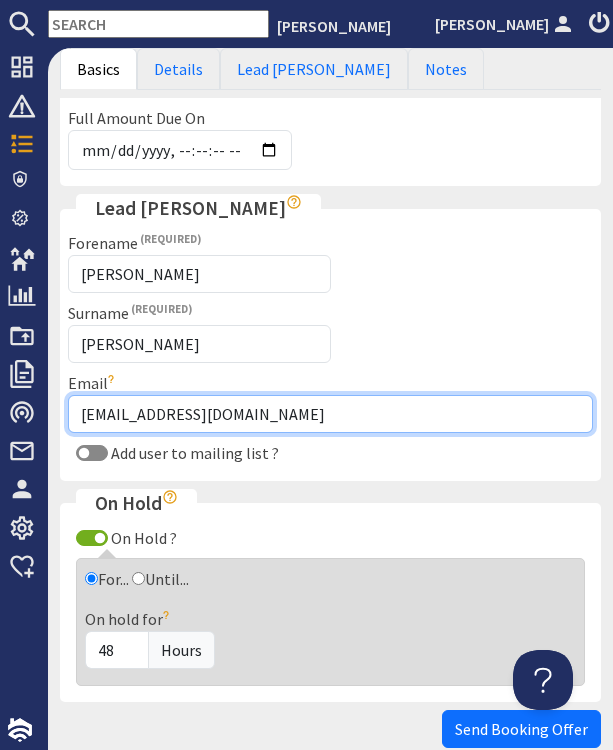 scroll, scrollTop: 829, scrollLeft: 0, axis: vertical 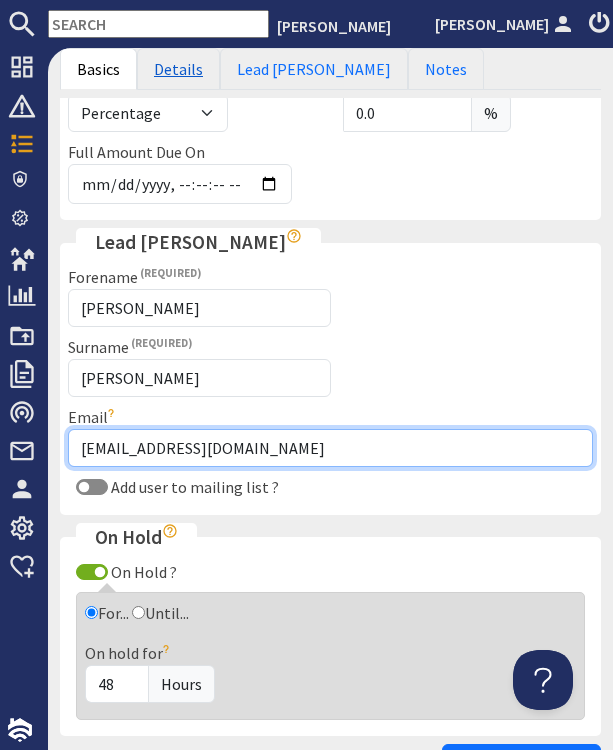 type on "[EMAIL_ADDRESS][DOMAIN_NAME]" 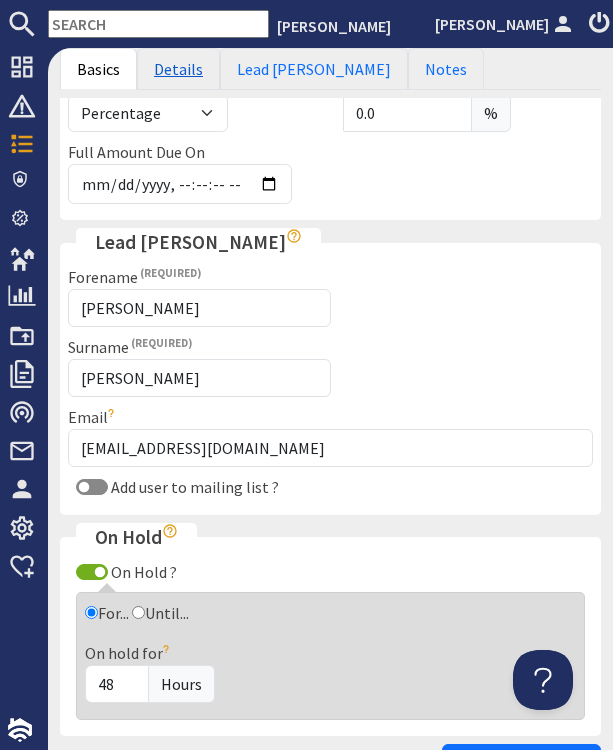 click on "Details" at bounding box center (178, 69) 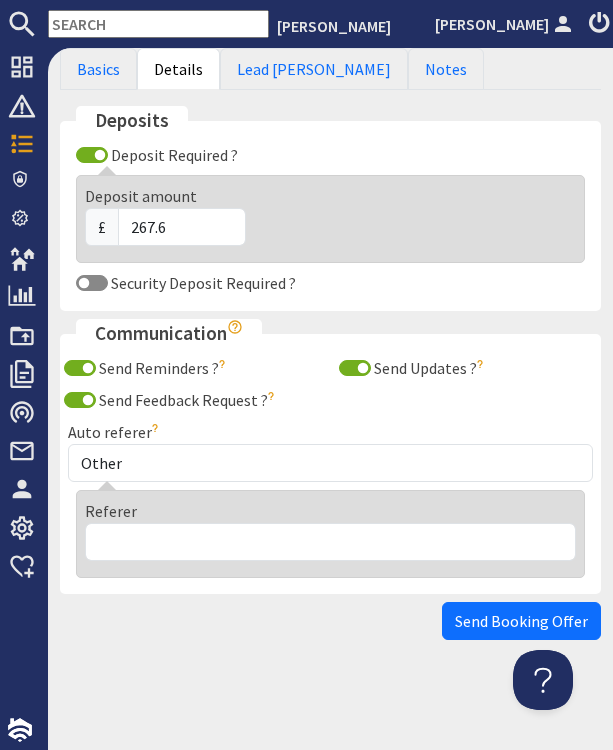 scroll, scrollTop: 51, scrollLeft: 0, axis: vertical 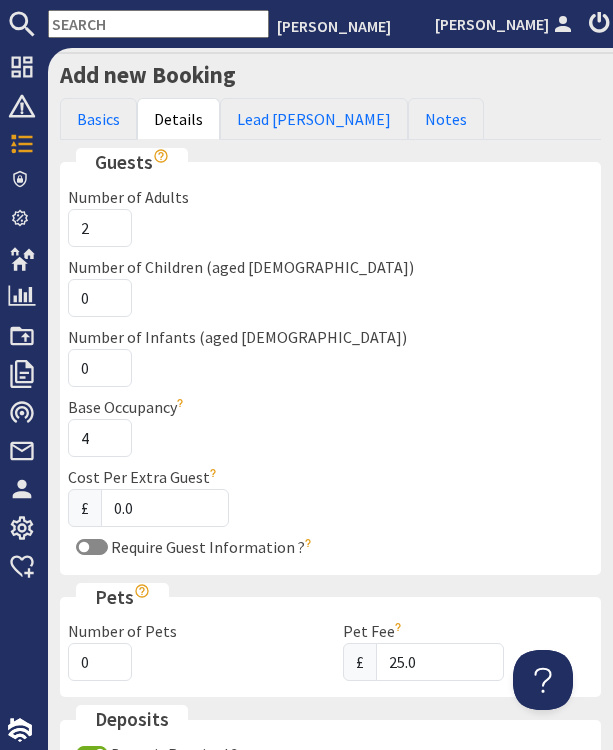 click on "2" at bounding box center (100, 228) 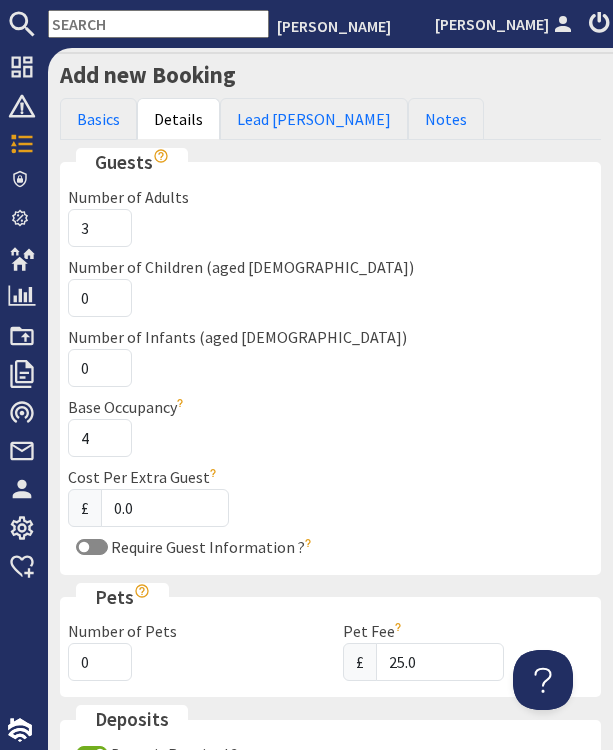 type on "3" 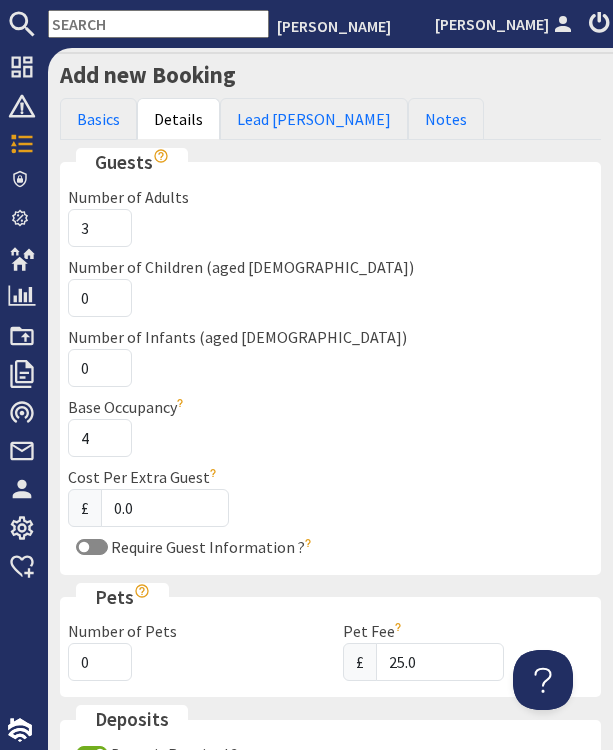 click on "3" at bounding box center (100, 228) 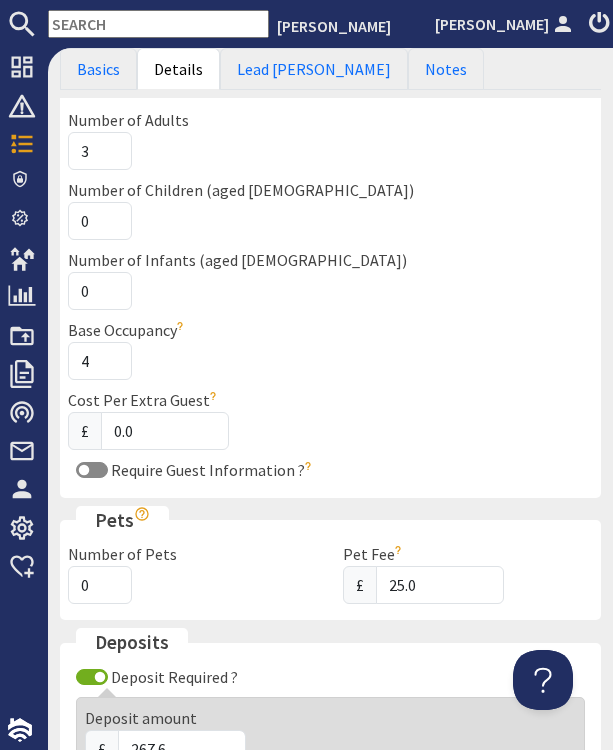 scroll, scrollTop: 291, scrollLeft: 0, axis: vertical 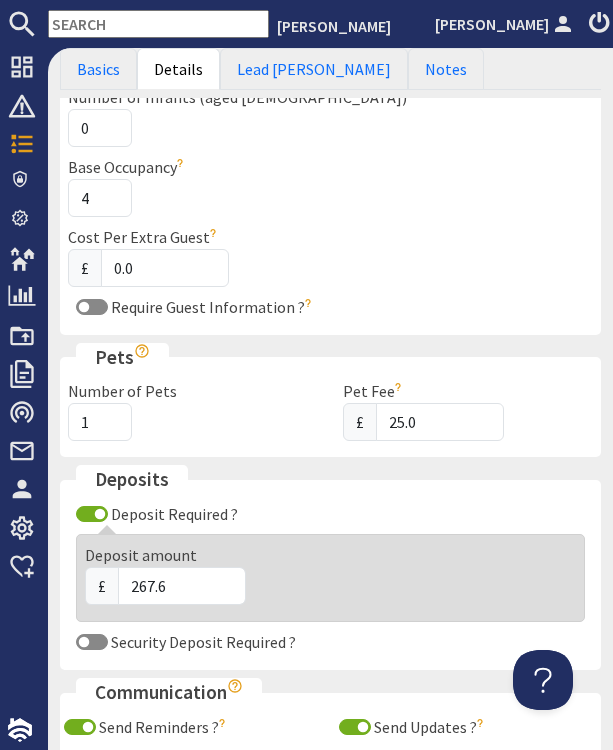 click on "1" at bounding box center [100, 422] 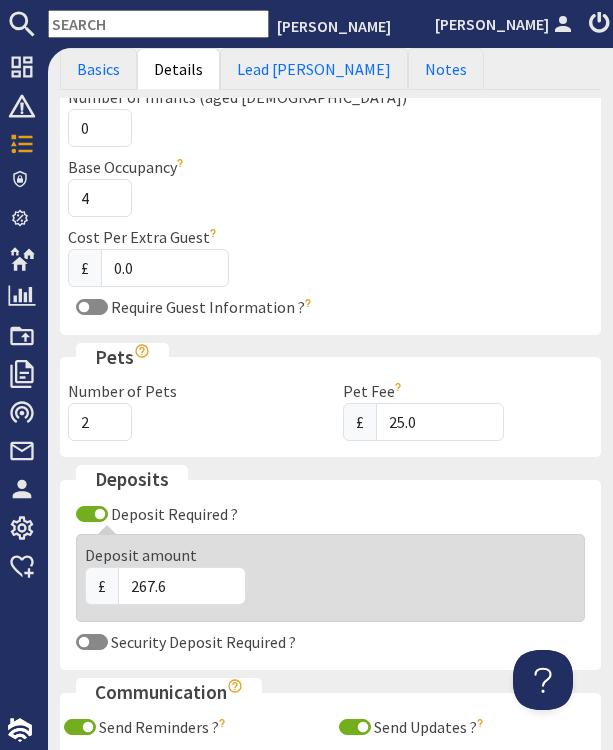 type on "2" 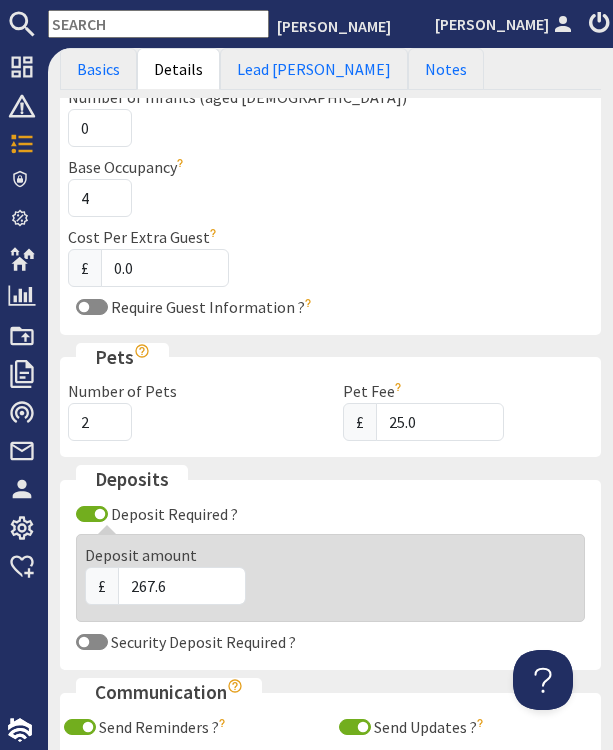 click on "2" at bounding box center [100, 422] 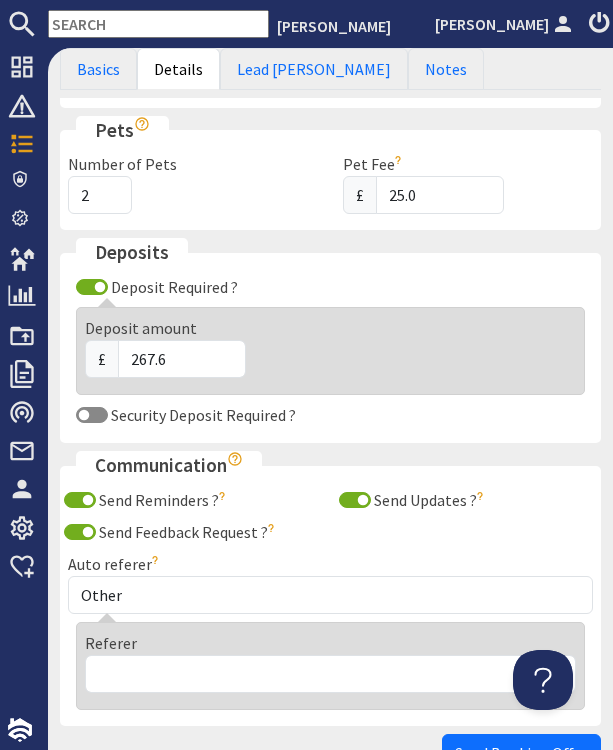 scroll, scrollTop: 531, scrollLeft: 0, axis: vertical 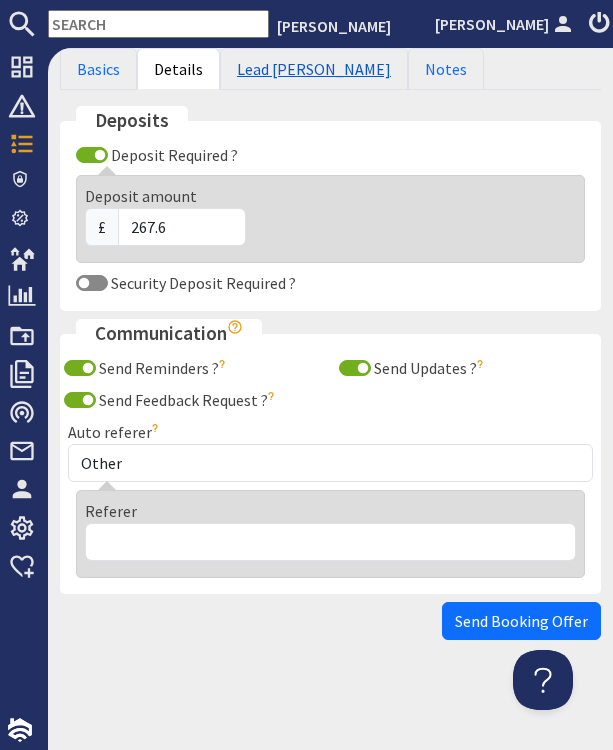 click on "Lead [PERSON_NAME]" at bounding box center [314, 69] 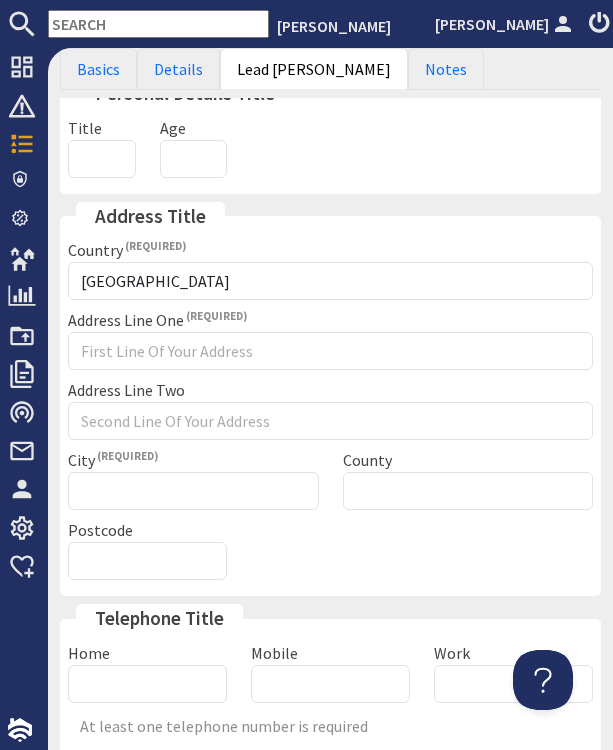 scroll, scrollTop: 240, scrollLeft: 0, axis: vertical 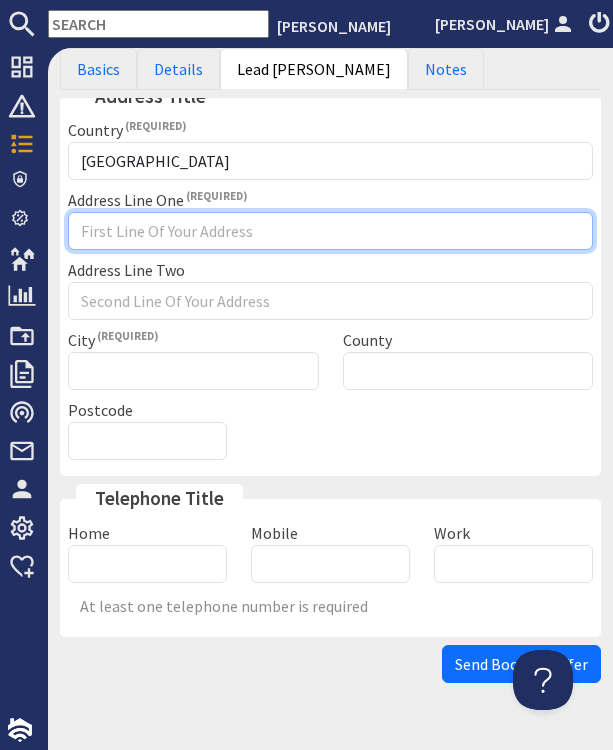 click on "Address Line One" at bounding box center [330, 231] 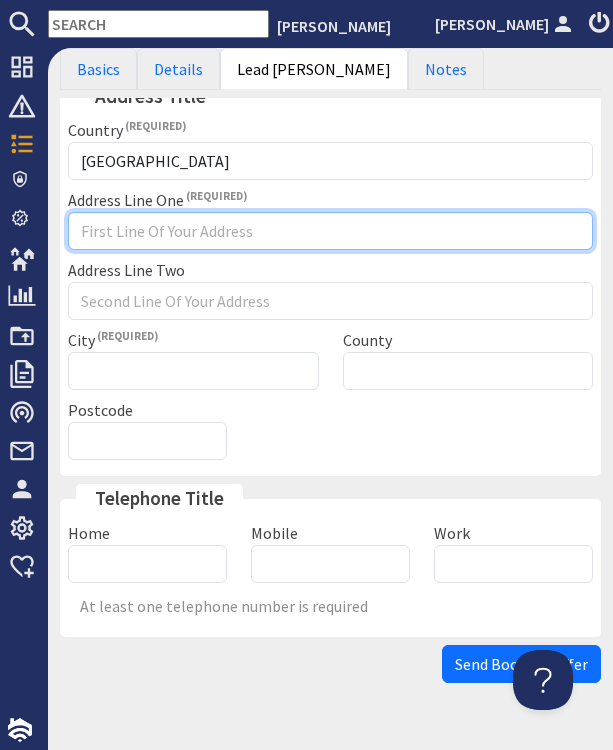 click on "Address Line One" at bounding box center [330, 231] 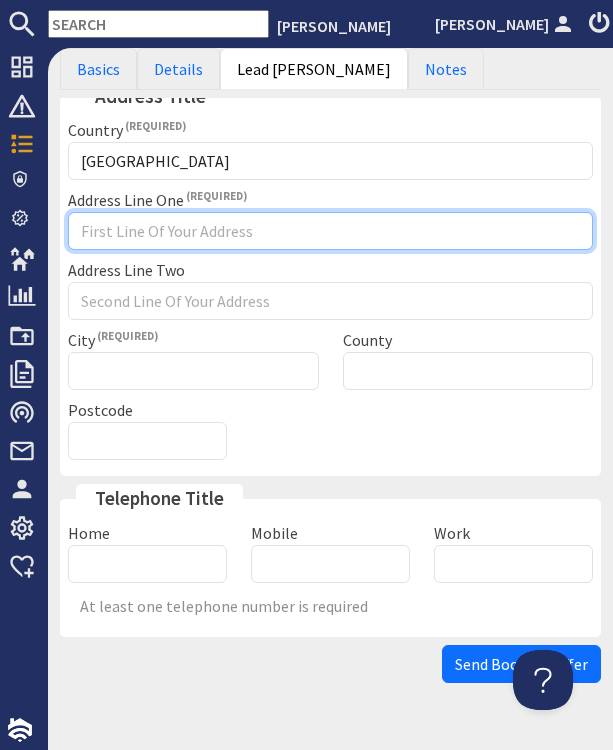 paste on "[STREET_ADDRESS]" 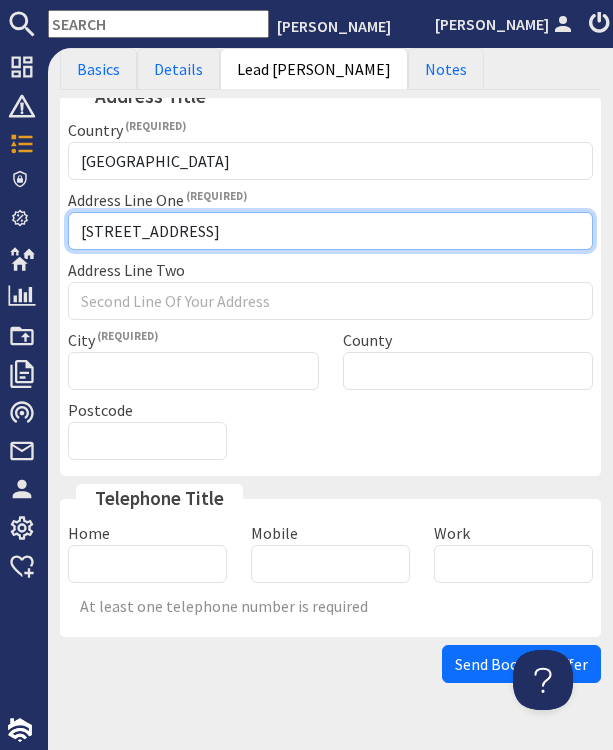 type on "[STREET_ADDRESS]" 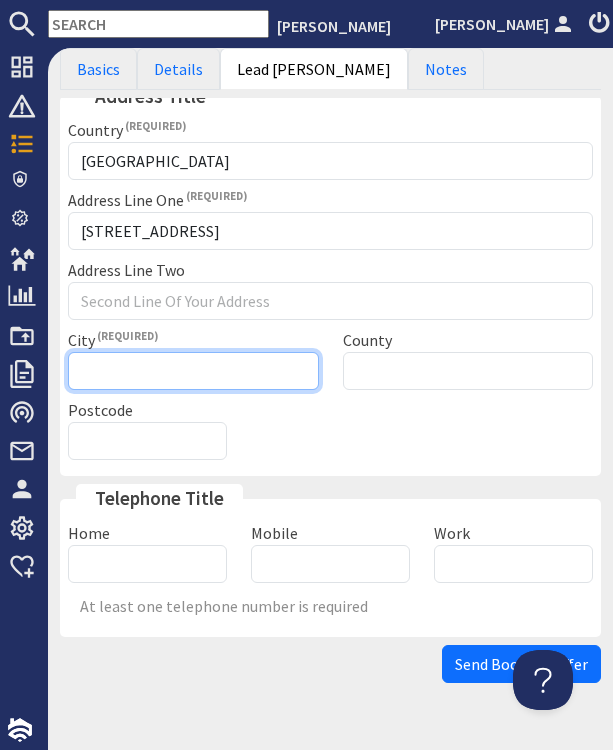 click on "City" at bounding box center [193, 371] 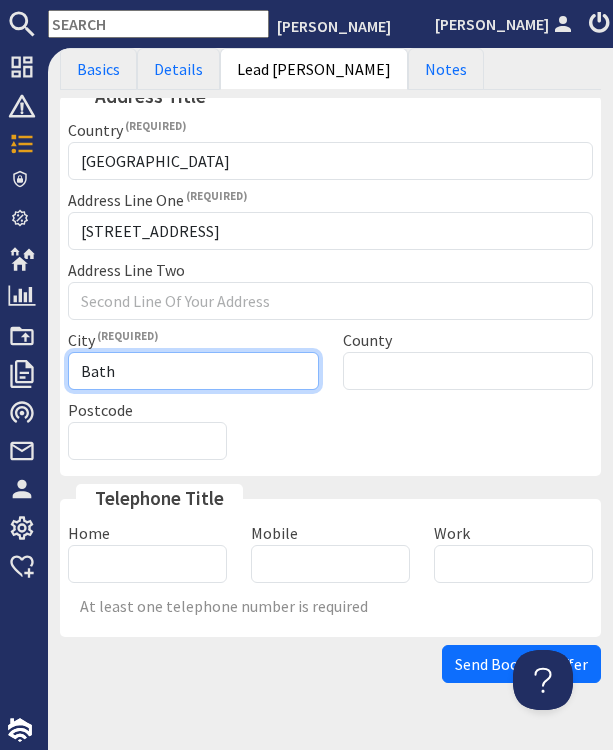 type on "Bath" 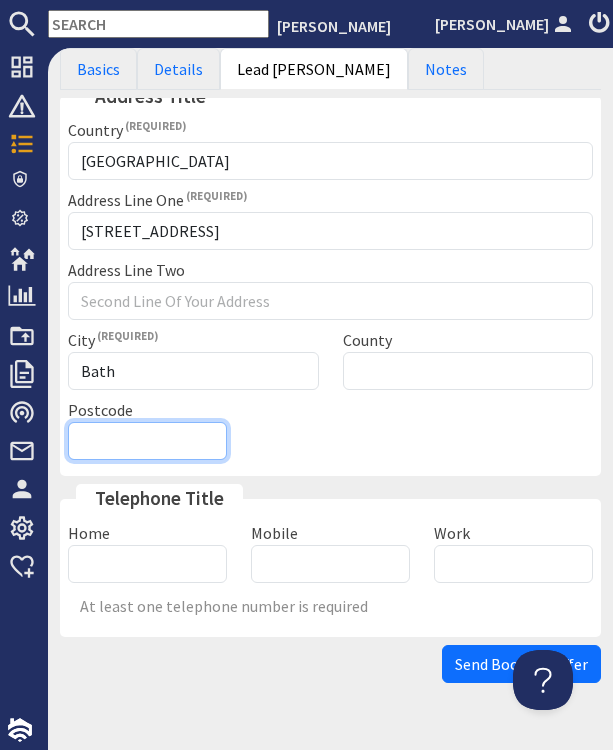 click on "Postcode" at bounding box center [147, 441] 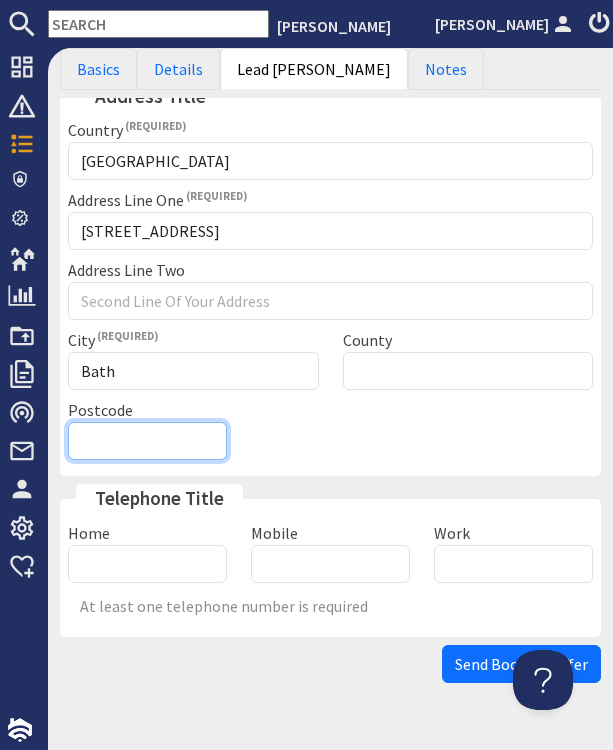 click on "Postcode" at bounding box center [147, 441] 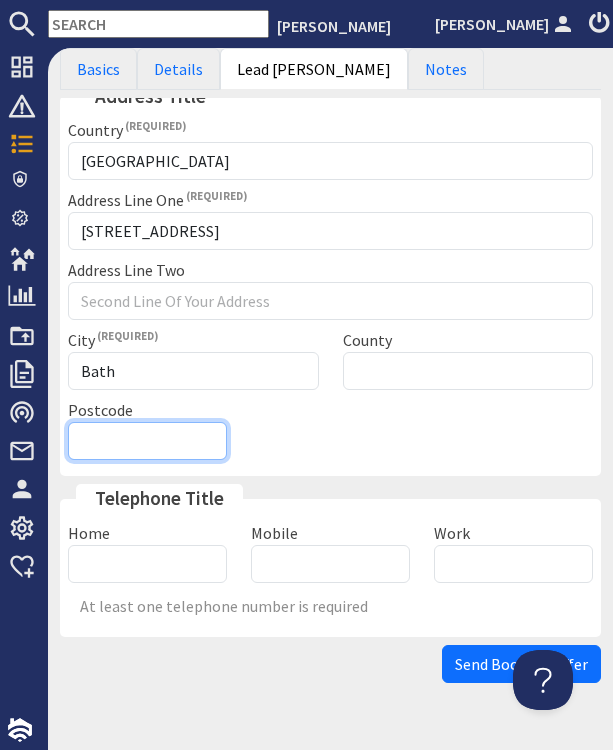 paste on "BA1 3LH" 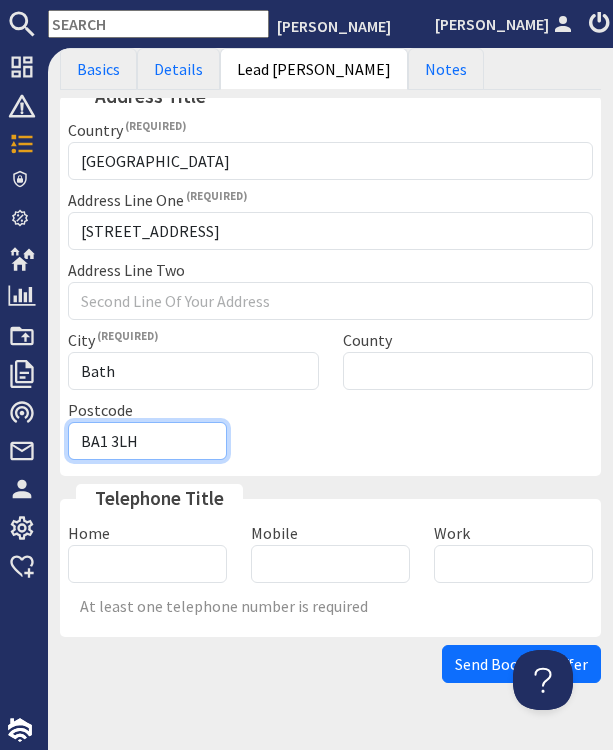 type on "BA1 3LH" 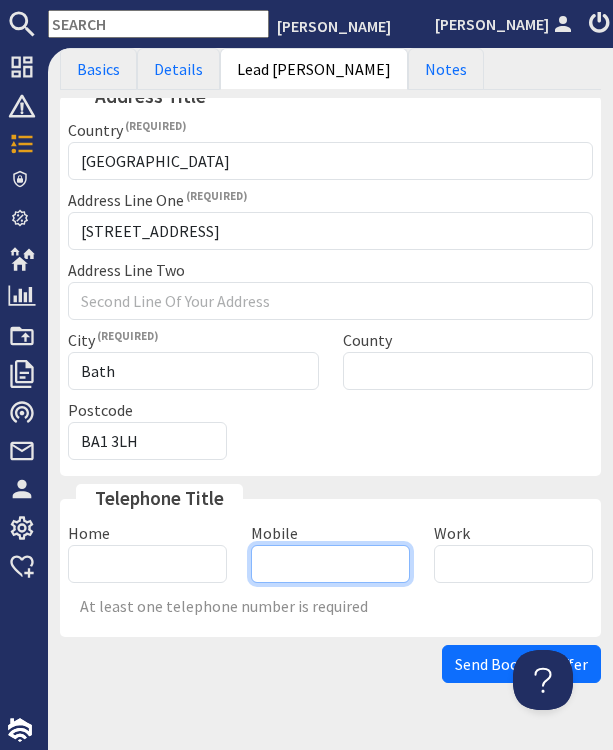 click on "Mobile" at bounding box center (330, 564) 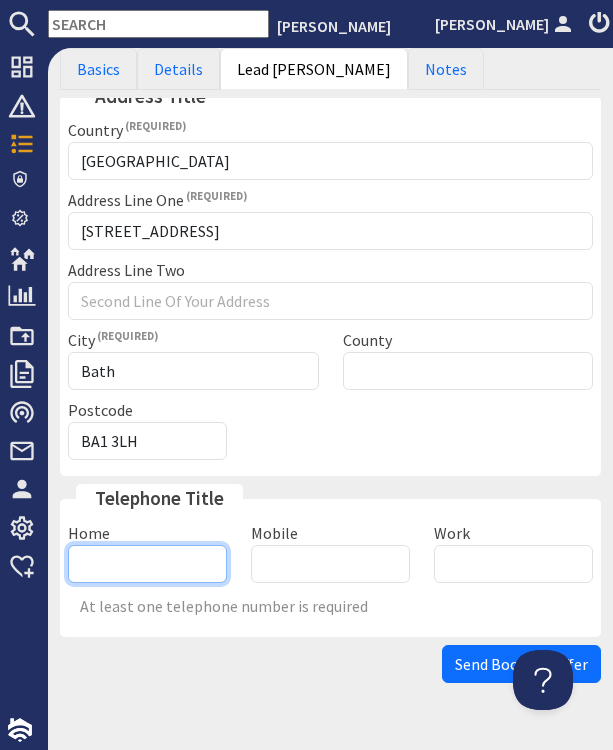 click on "Home" at bounding box center [147, 564] 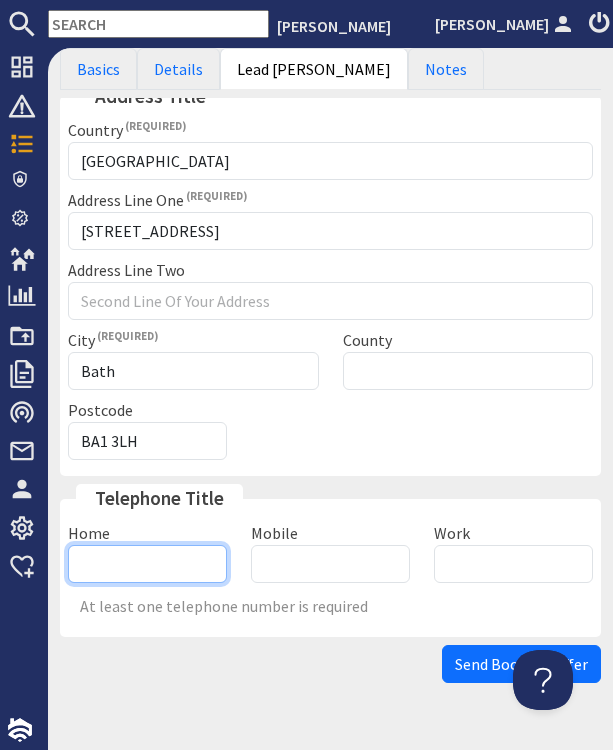paste on "01225421737" 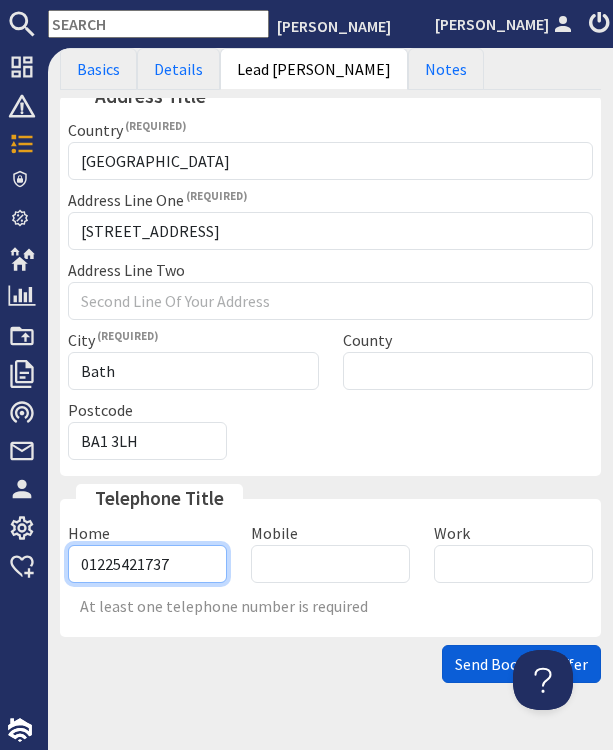 type on "01225421737" 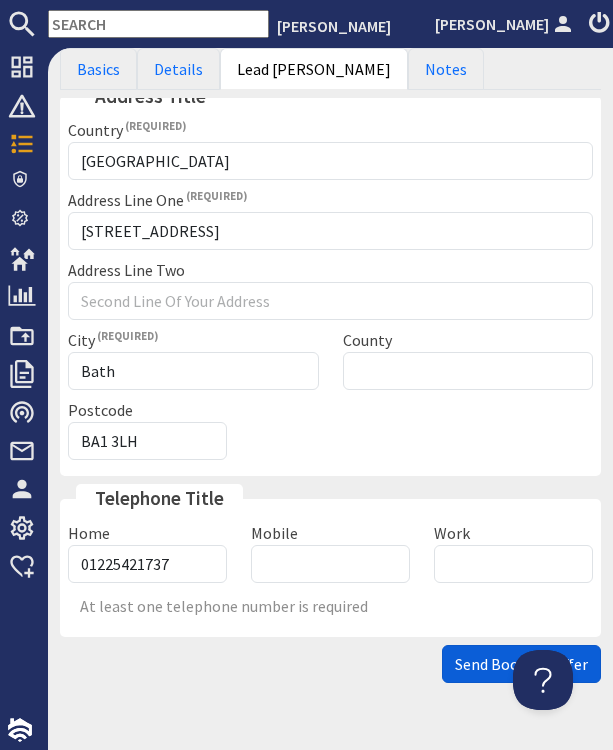 click on "Send Booking Offer" at bounding box center (521, 664) 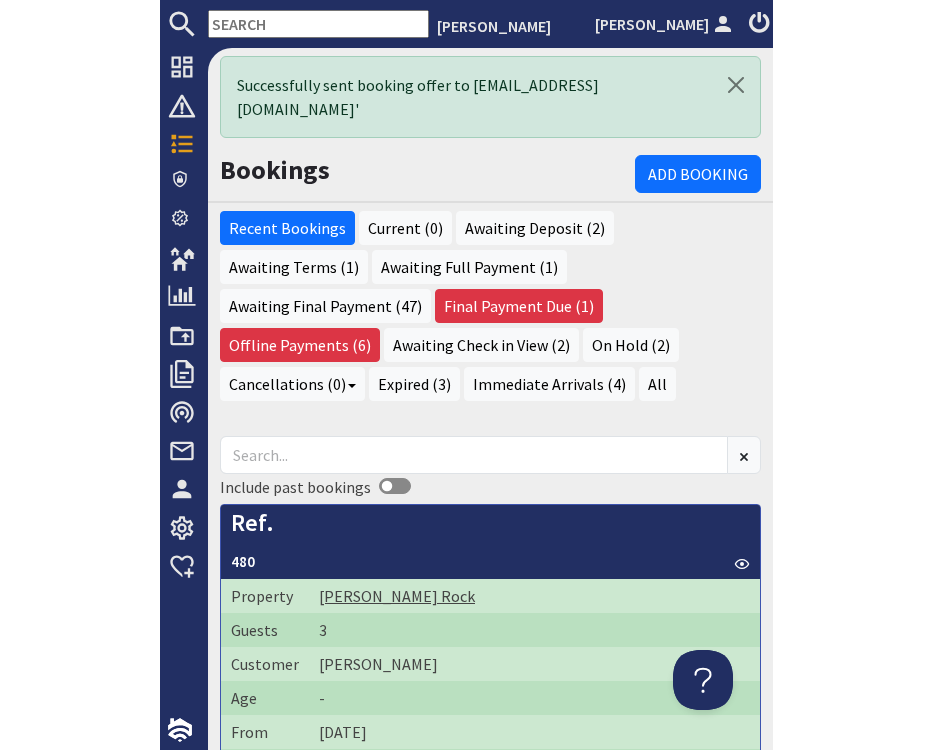 scroll, scrollTop: 0, scrollLeft: 0, axis: both 